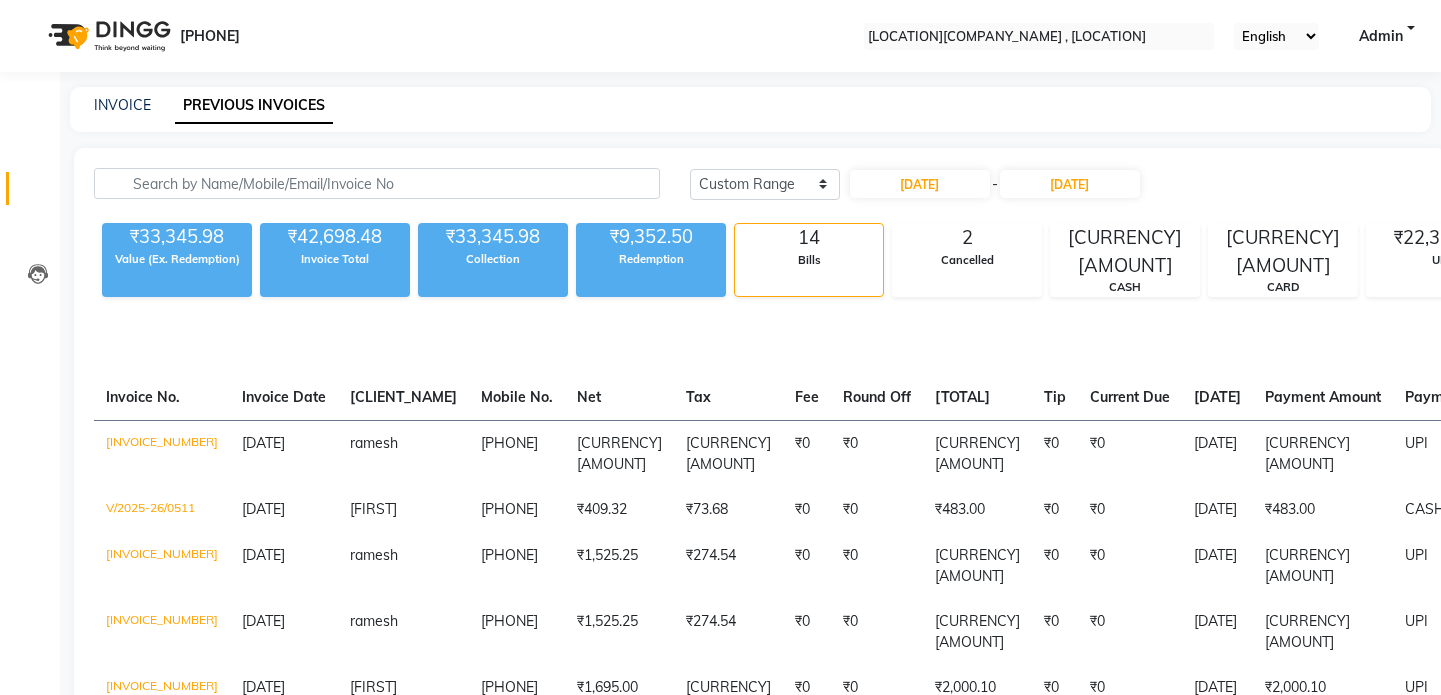 scroll, scrollTop: 90, scrollLeft: 0, axis: vertical 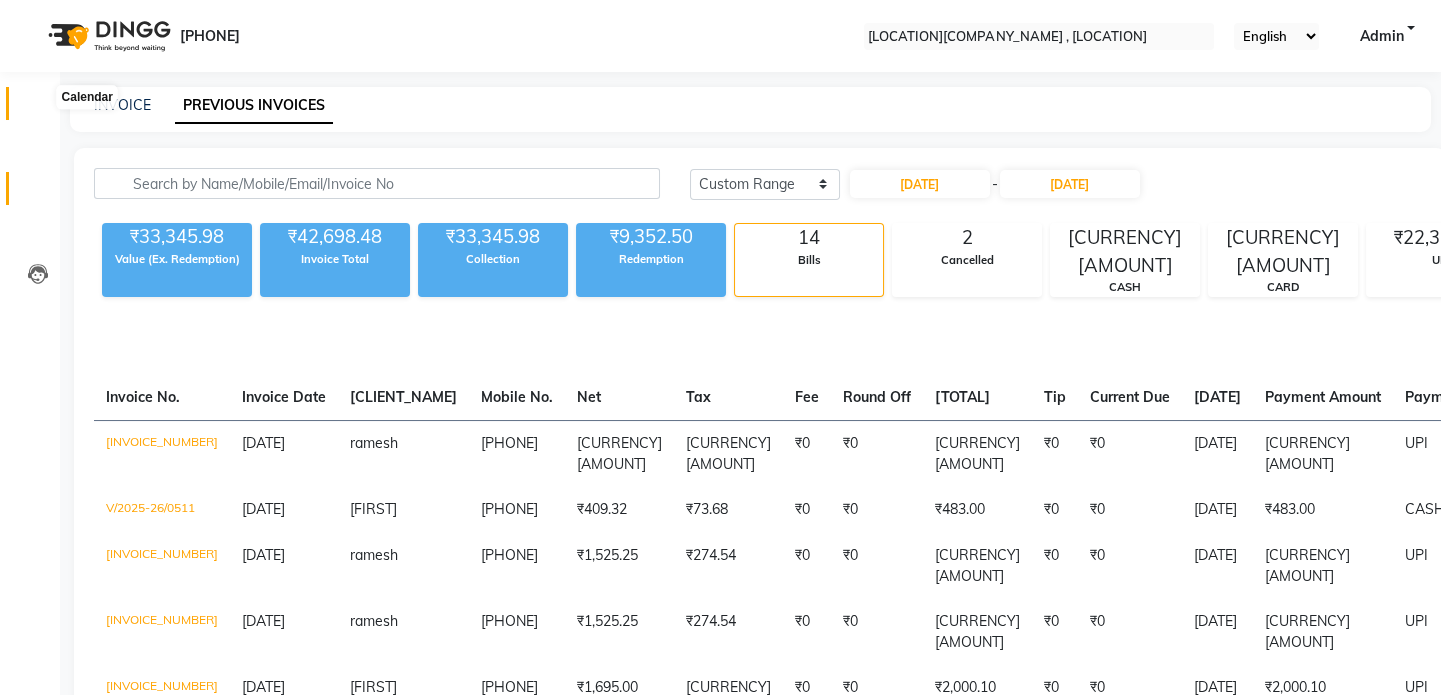 click at bounding box center (37, 108) 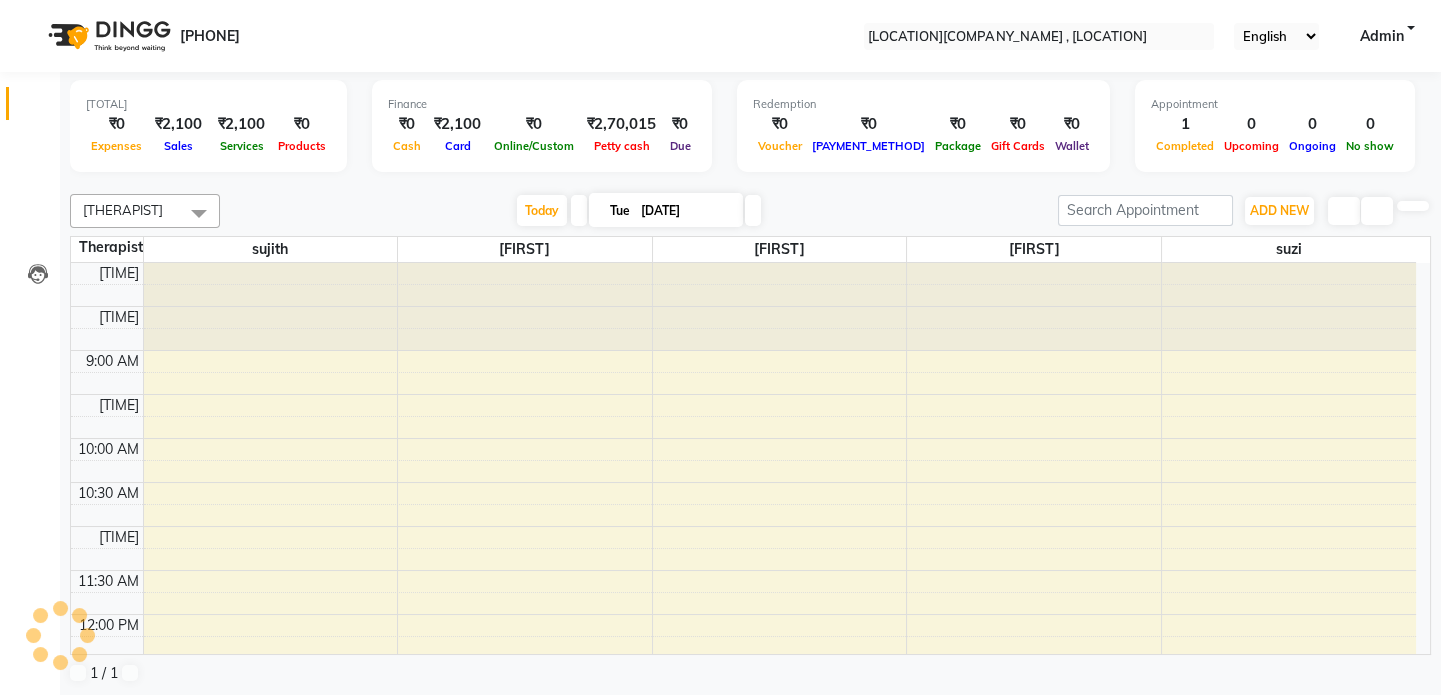 scroll, scrollTop: 0, scrollLeft: 0, axis: both 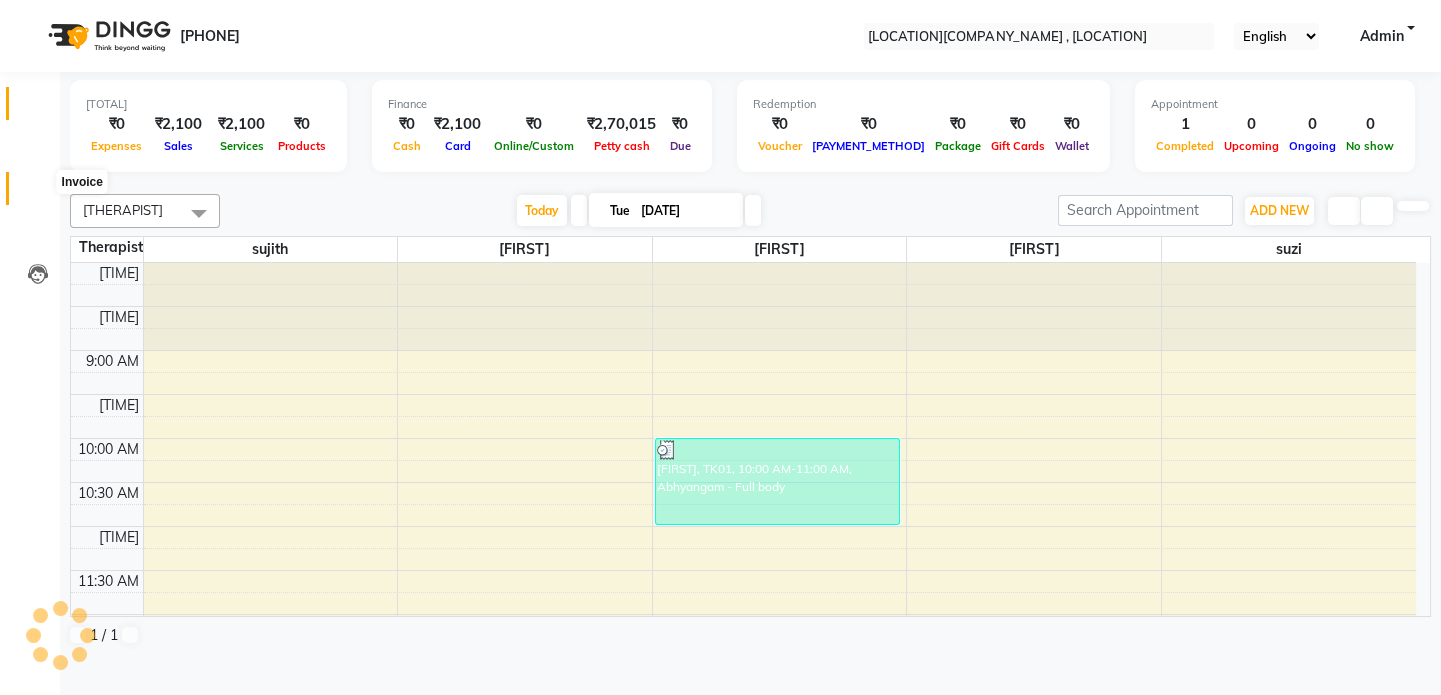 click at bounding box center [38, 193] 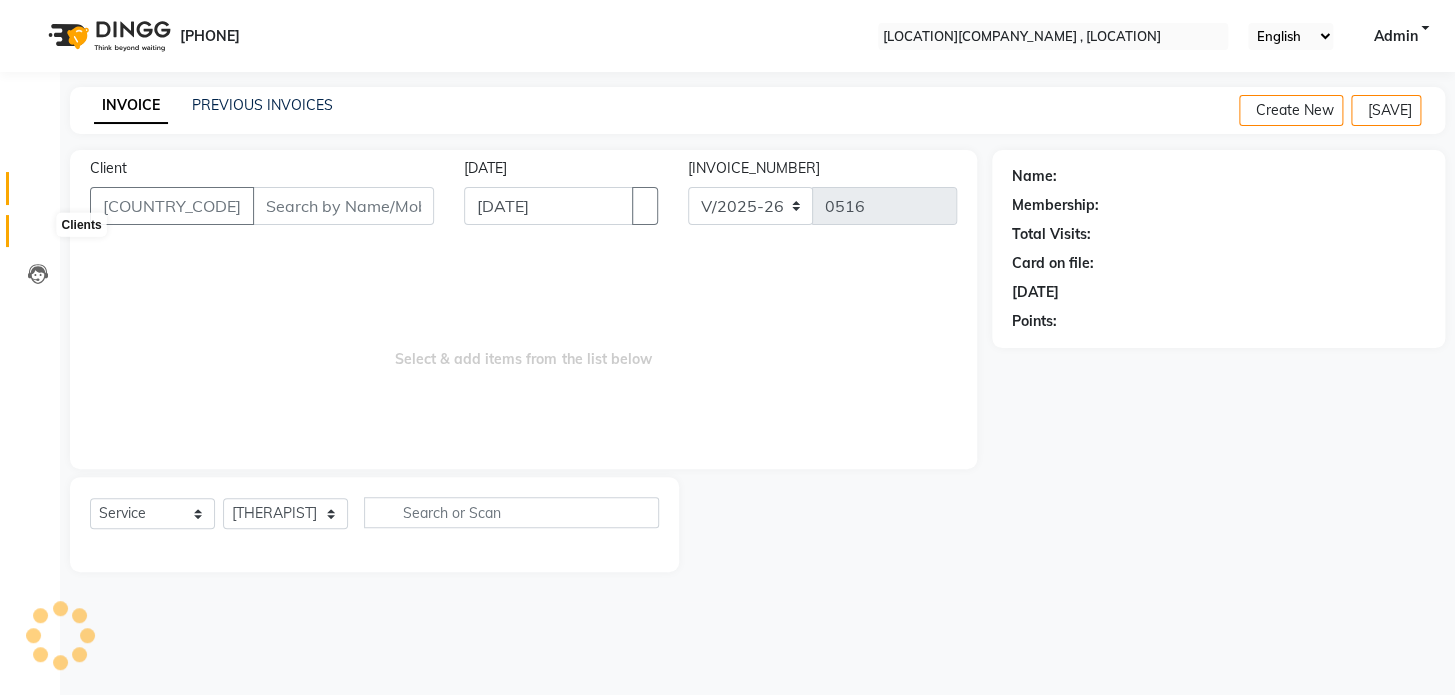click at bounding box center [37, 236] 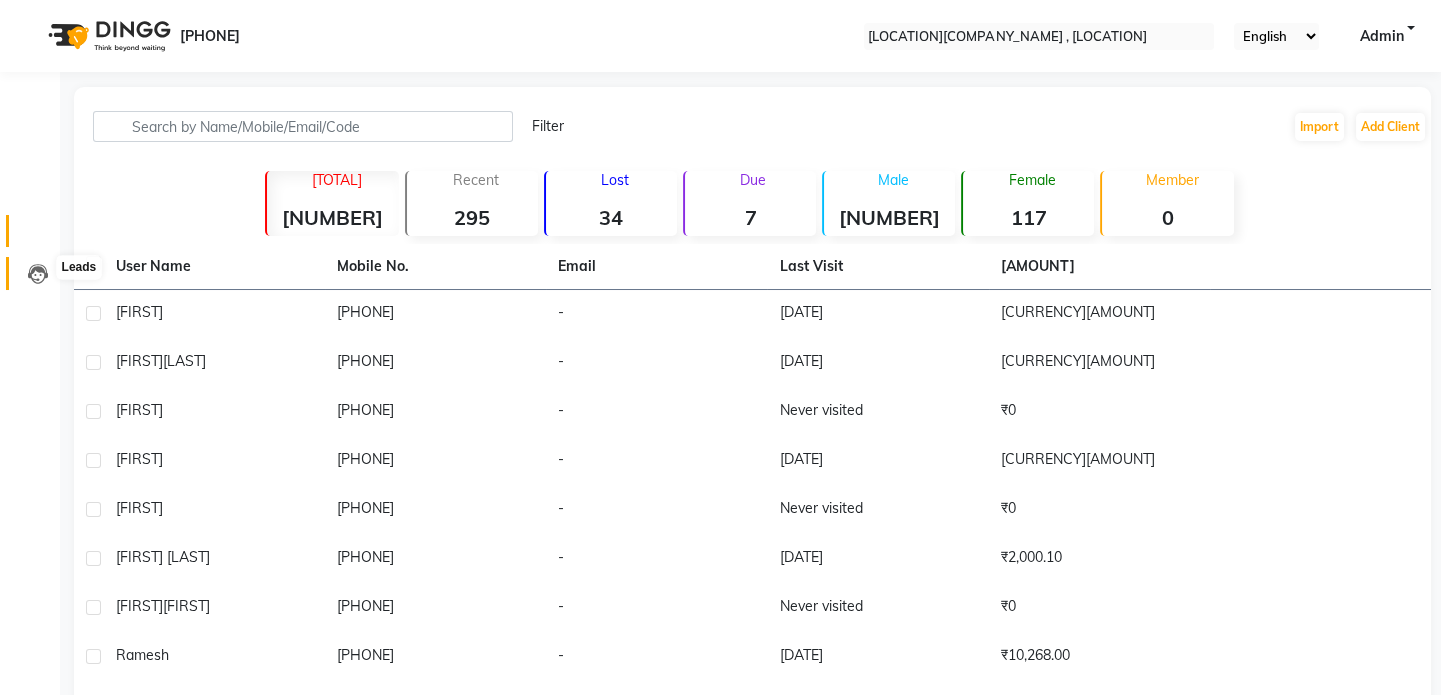 click at bounding box center (38, 274) 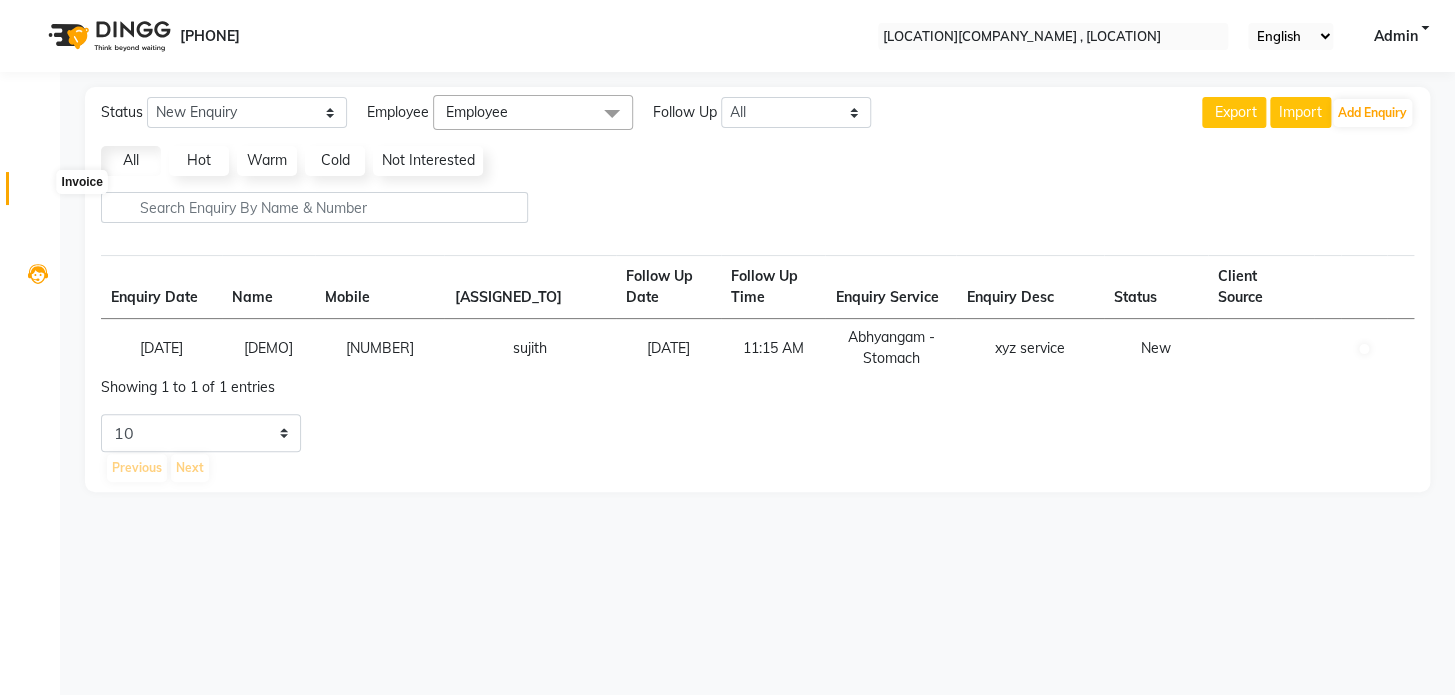 click at bounding box center (38, 193) 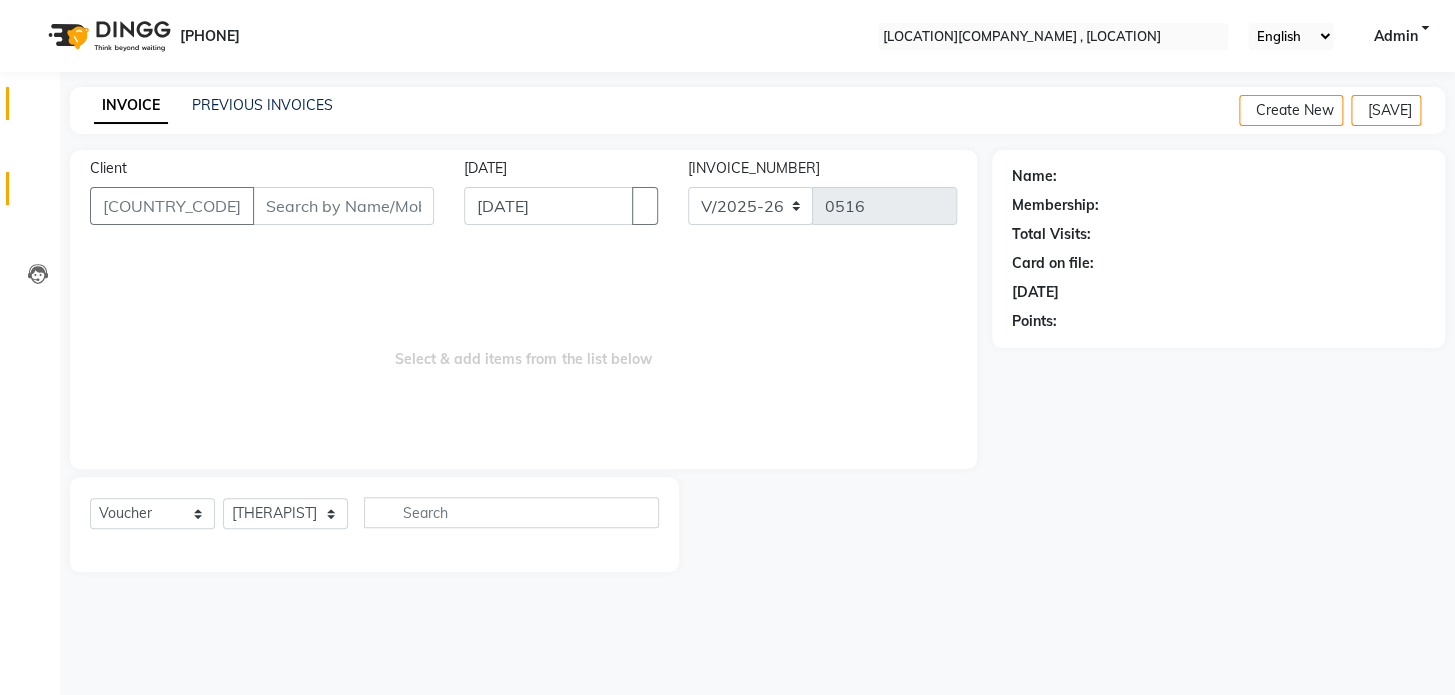 click on "Calendar" at bounding box center (30, 103) 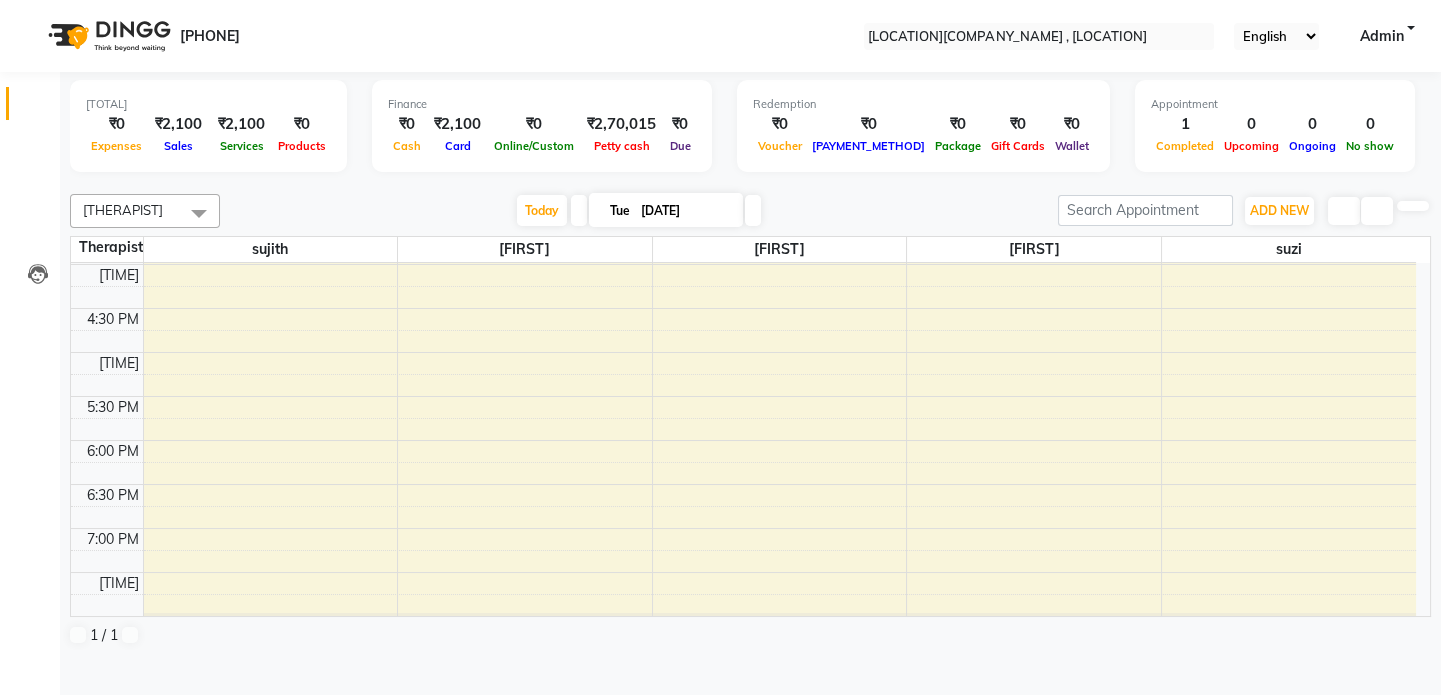 scroll, scrollTop: 603, scrollLeft: 0, axis: vertical 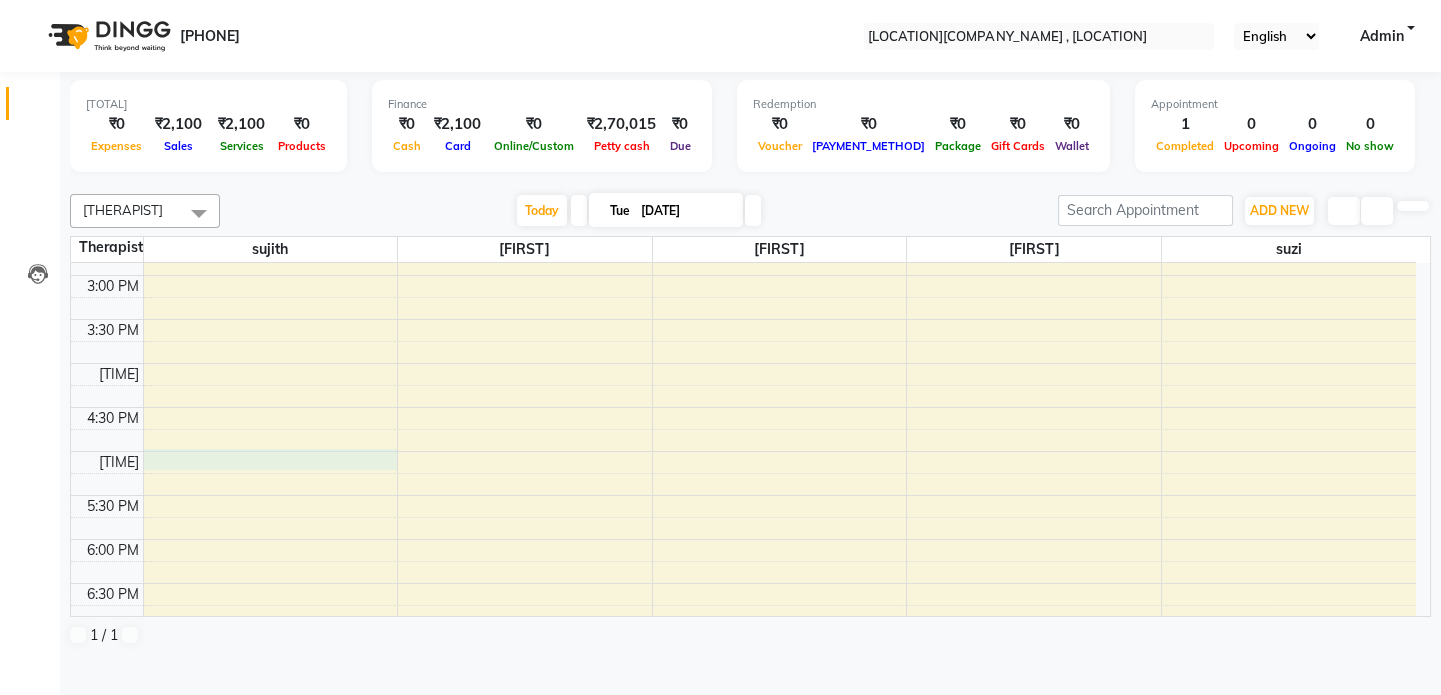 click on "[TIME] [TIME] [TIME] [TIME] [TIME] [TIME] [TIME] [TIME] [TIME] [TIME] [TIME] [TIME] [TIME] [TIME] [TIME] [TIME] [TIME] [TIME] [TIME] [TIME] [TIME] [TIME] [TIME] [TIME] [TIME]     [FIRST], [CODE], [TIME]-[TIME], [SERVICE] - [BODY_PART]" at bounding box center (743, 231) 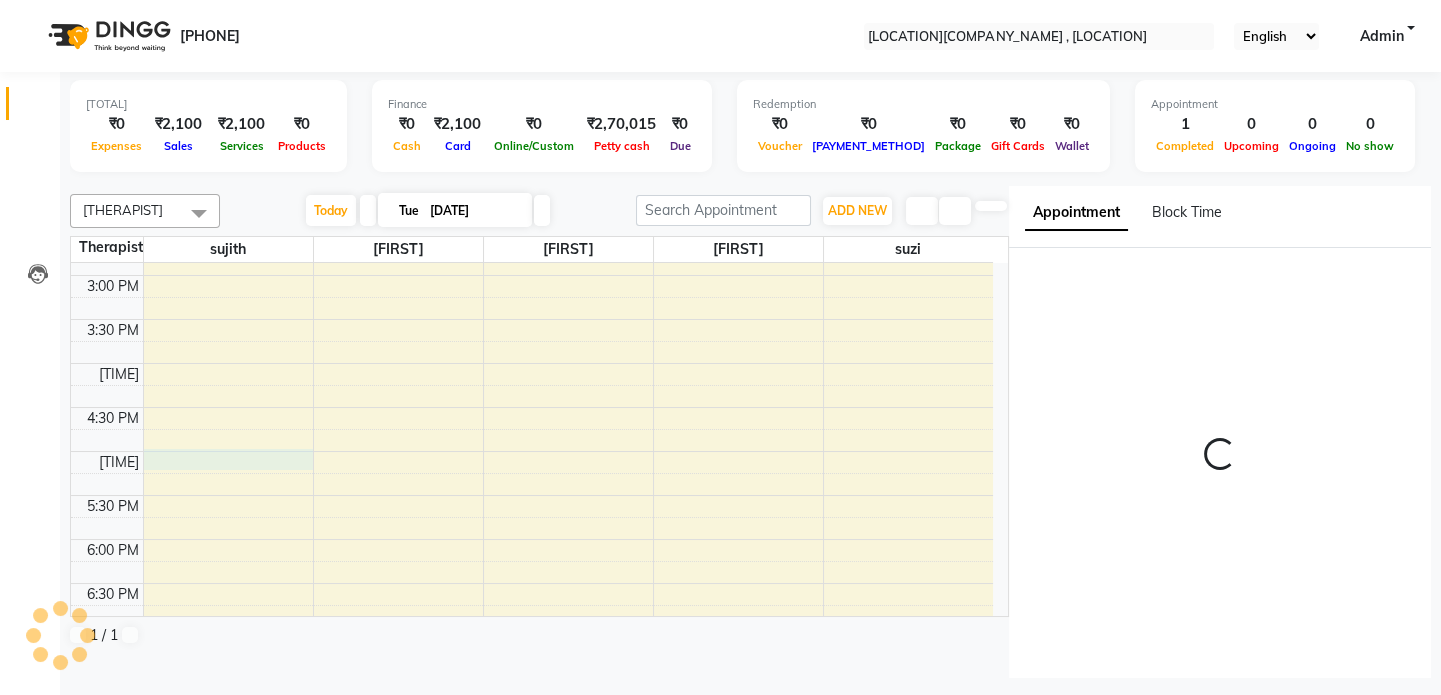 scroll, scrollTop: 8, scrollLeft: 0, axis: vertical 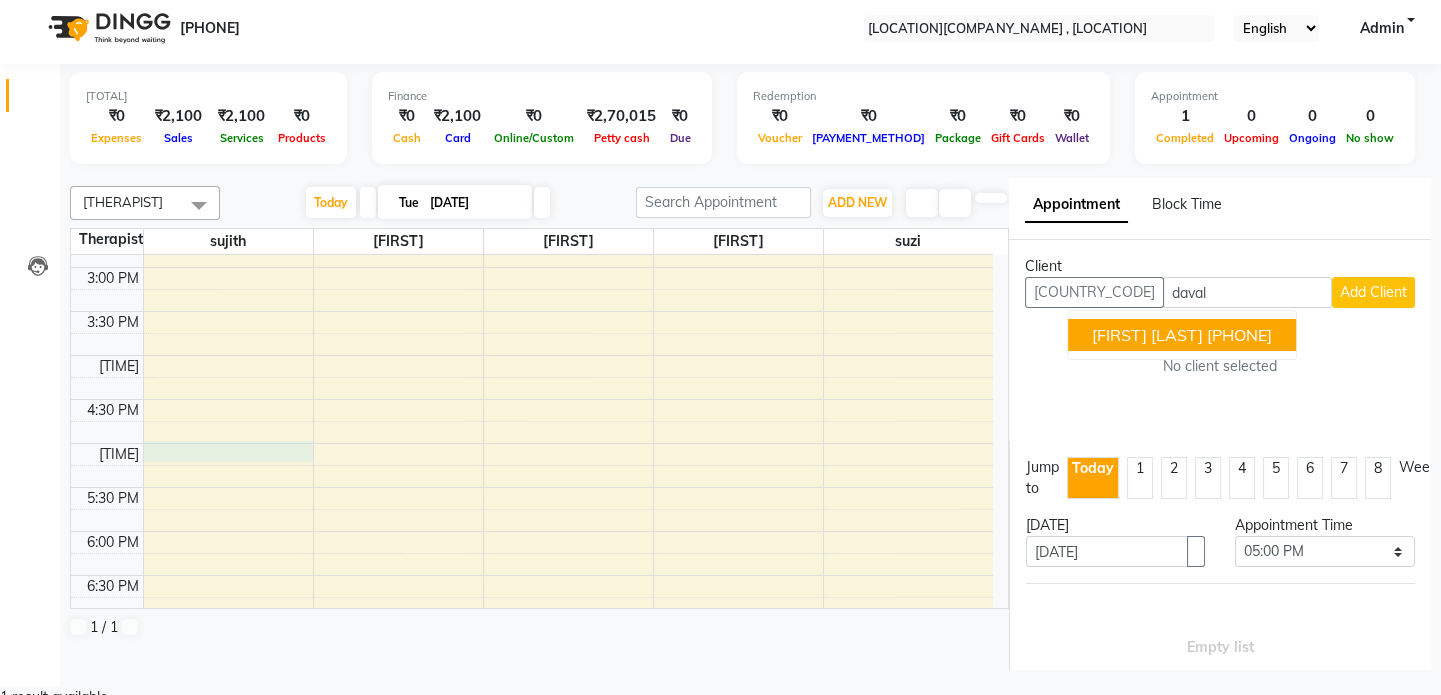 click on "[PHONE]" at bounding box center [1239, 335] 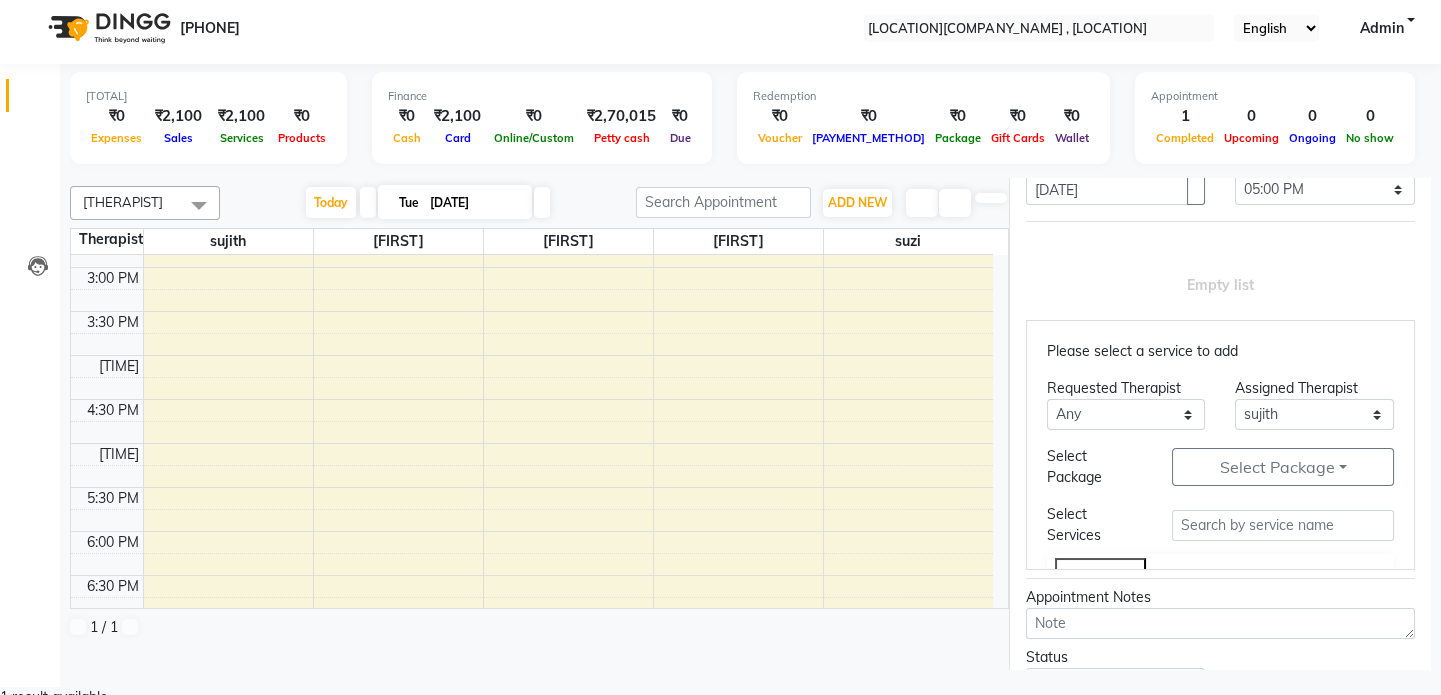 scroll, scrollTop: 391, scrollLeft: 0, axis: vertical 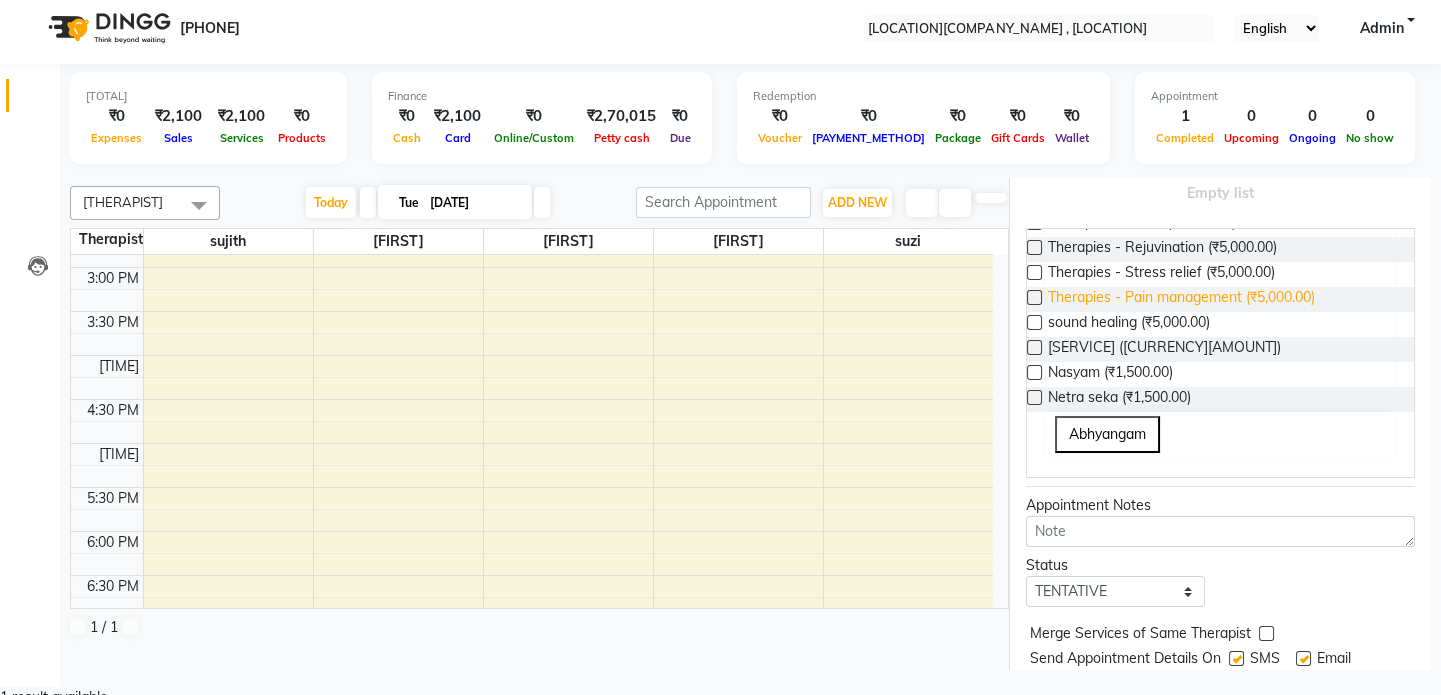 type on "[PHONE]" 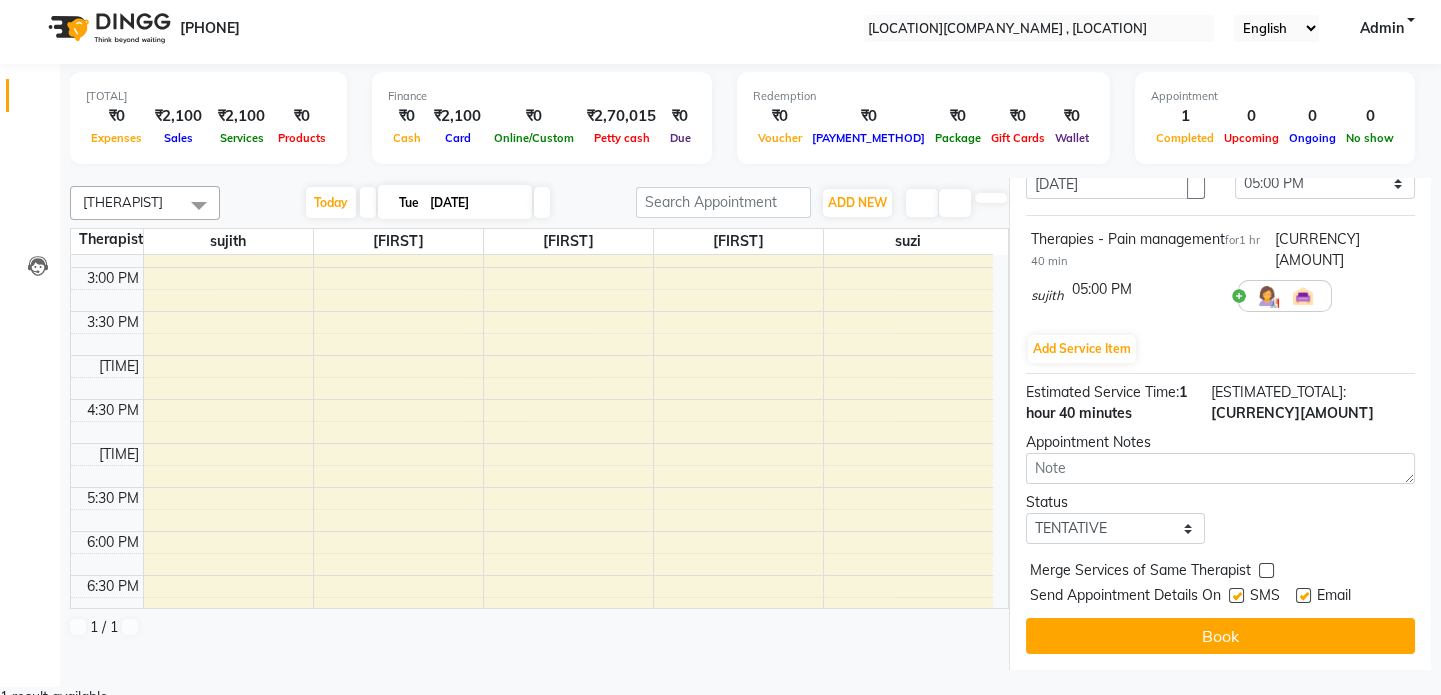 scroll, scrollTop: 396, scrollLeft: 0, axis: vertical 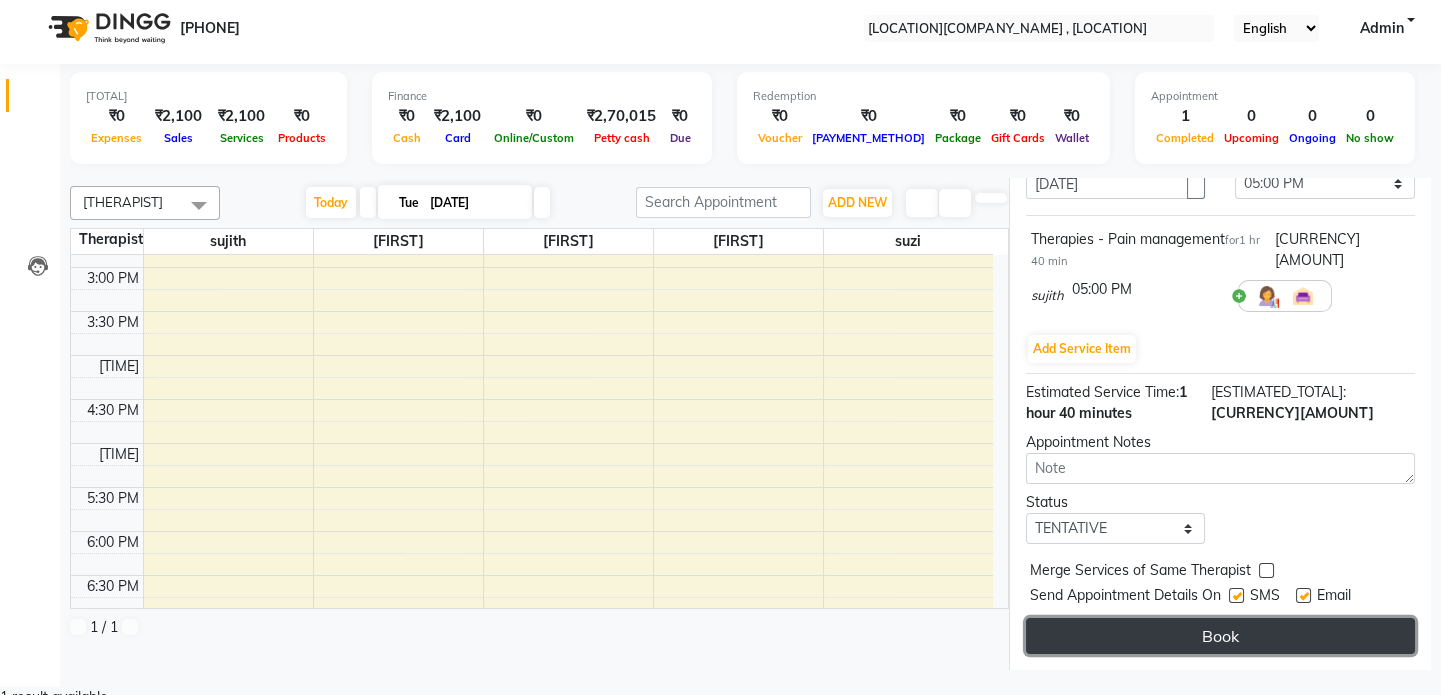 click on "Book" at bounding box center (1220, 636) 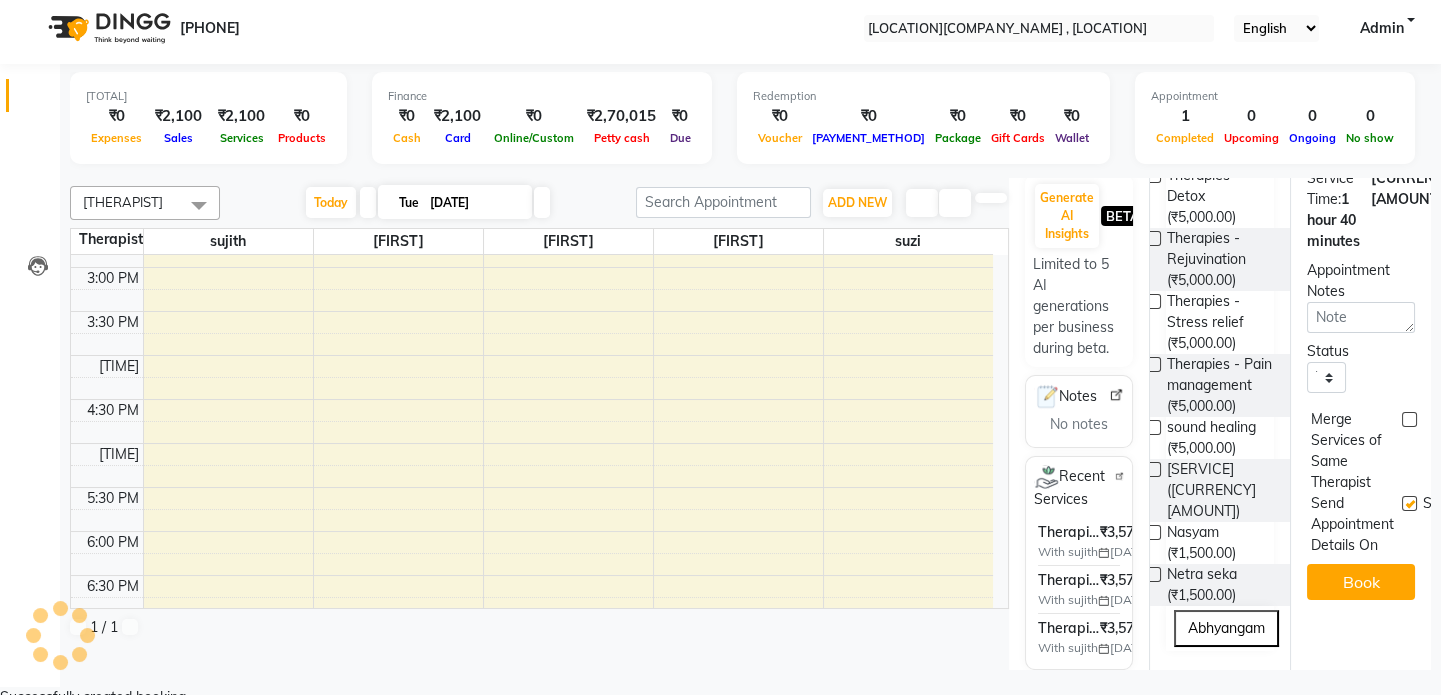 scroll, scrollTop: 0, scrollLeft: 0, axis: both 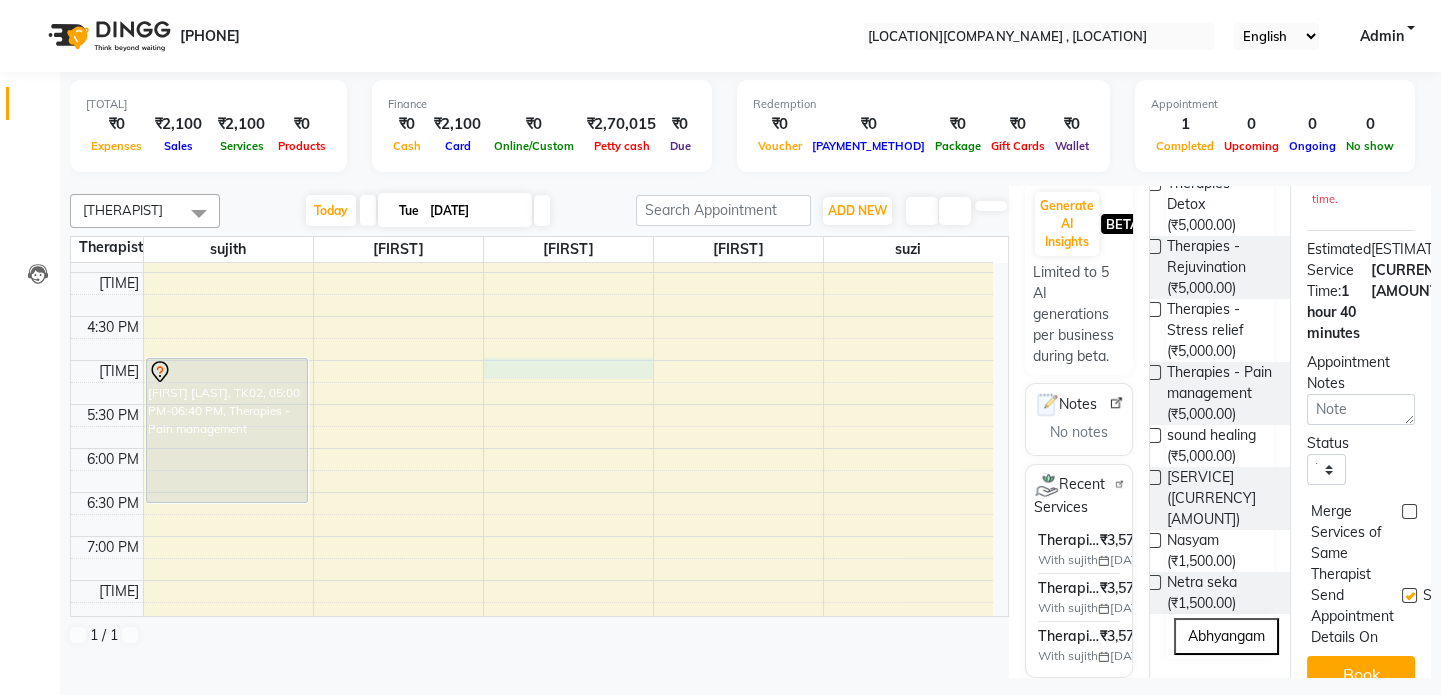 click on "8:00 PM 8:30 PM 9:00 AM 9:30 AM 10:00 AM 10:30 AM 11:00 AM 11:30 AM 12:00 PM 12:30 PM 1:00 PM 1:30 PM 2:00 PM 2:30 PM 3:00 PM 3:30 PM 4:00 PM 4:30 PM 5:00 PM 5:30 PM 6:00 PM 6:30 PM 7:00 PM 7:30 PM 8:00 PM 8:30 PM [FIRST] [LAST], TK02, 05:00 PM-06:40 PM, Therapies - Pain management [FIRST], TK01, 10:00 AM-11:00 AM, Abhyangam - Full body" at bounding box center (532, 140) 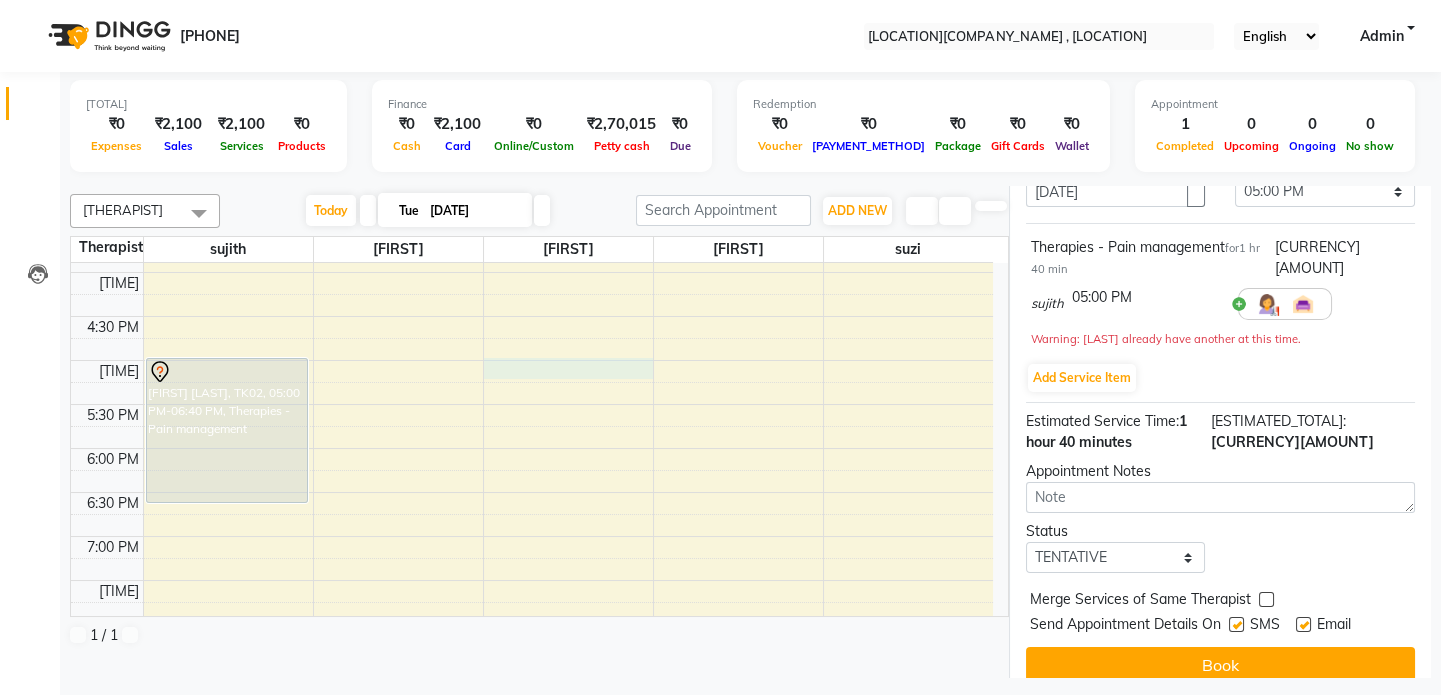 scroll, scrollTop: 8, scrollLeft: 0, axis: vertical 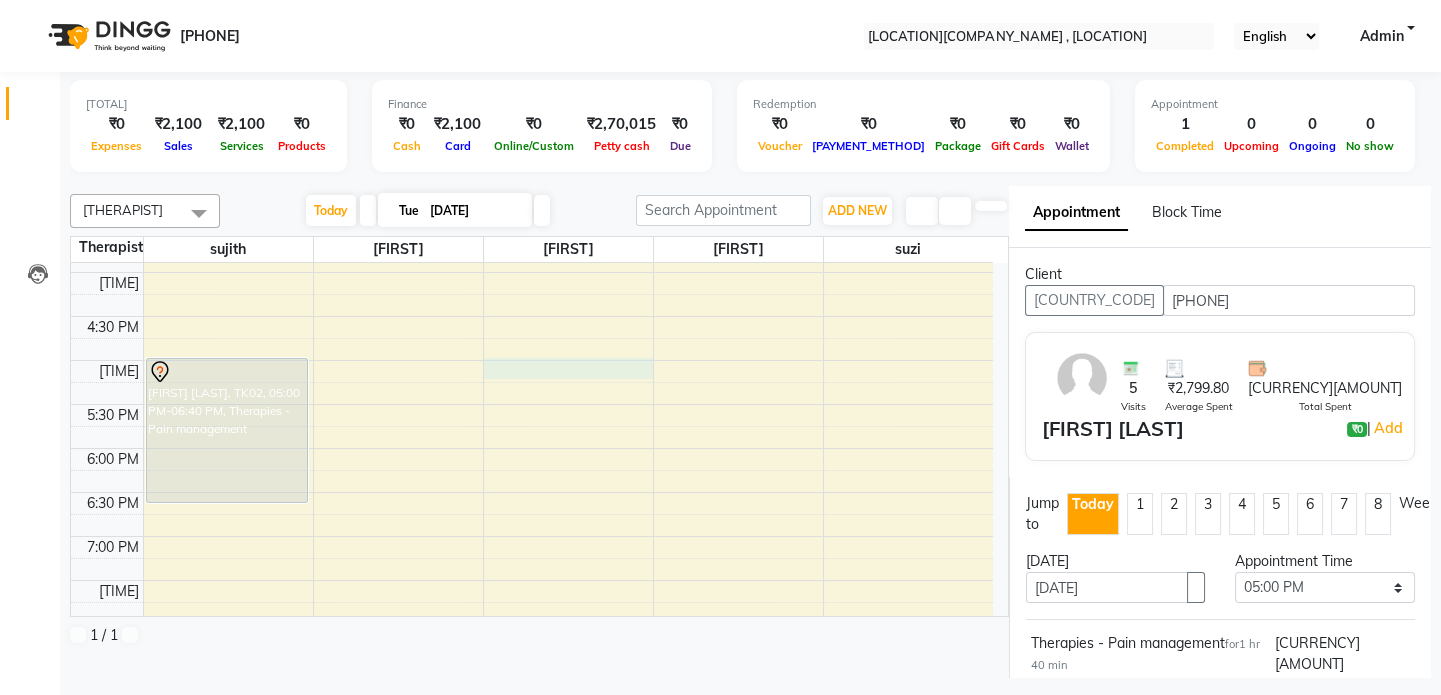 click on "Appointment Block Time" at bounding box center (1220, 217) 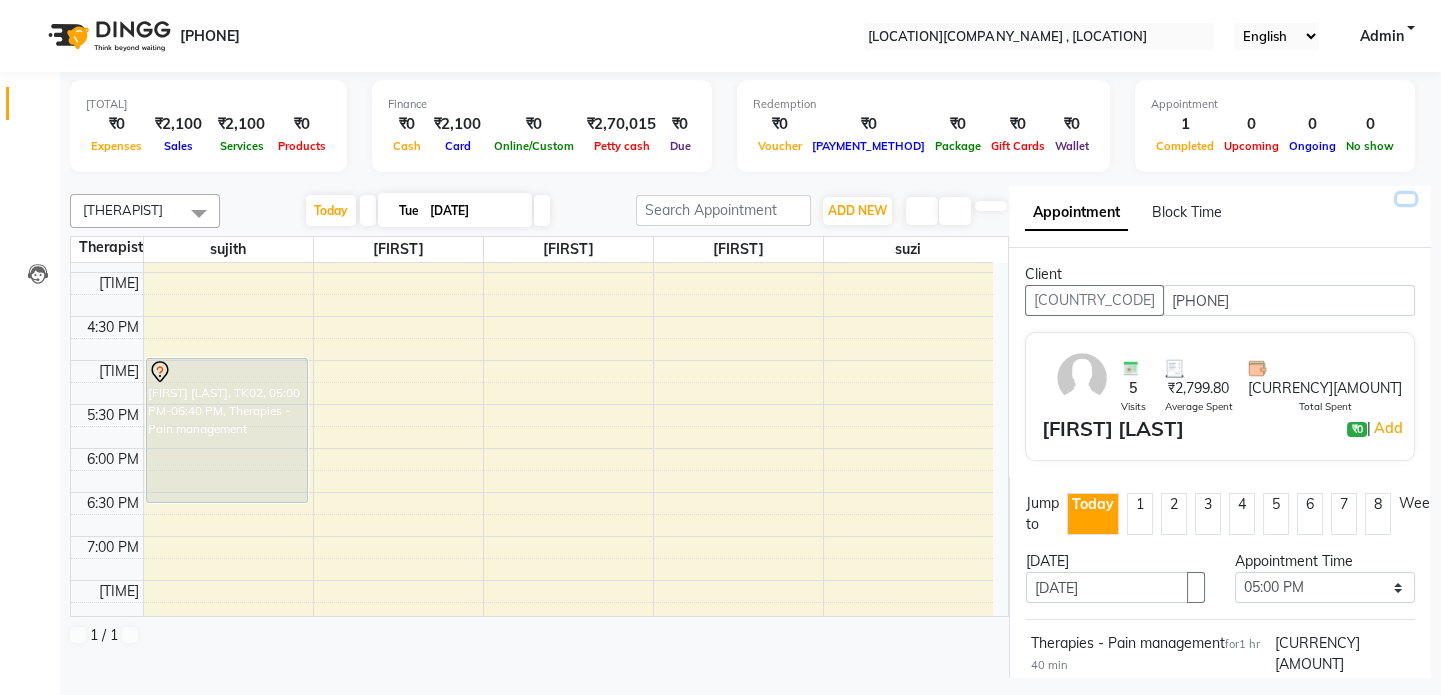 click at bounding box center (1406, 199) 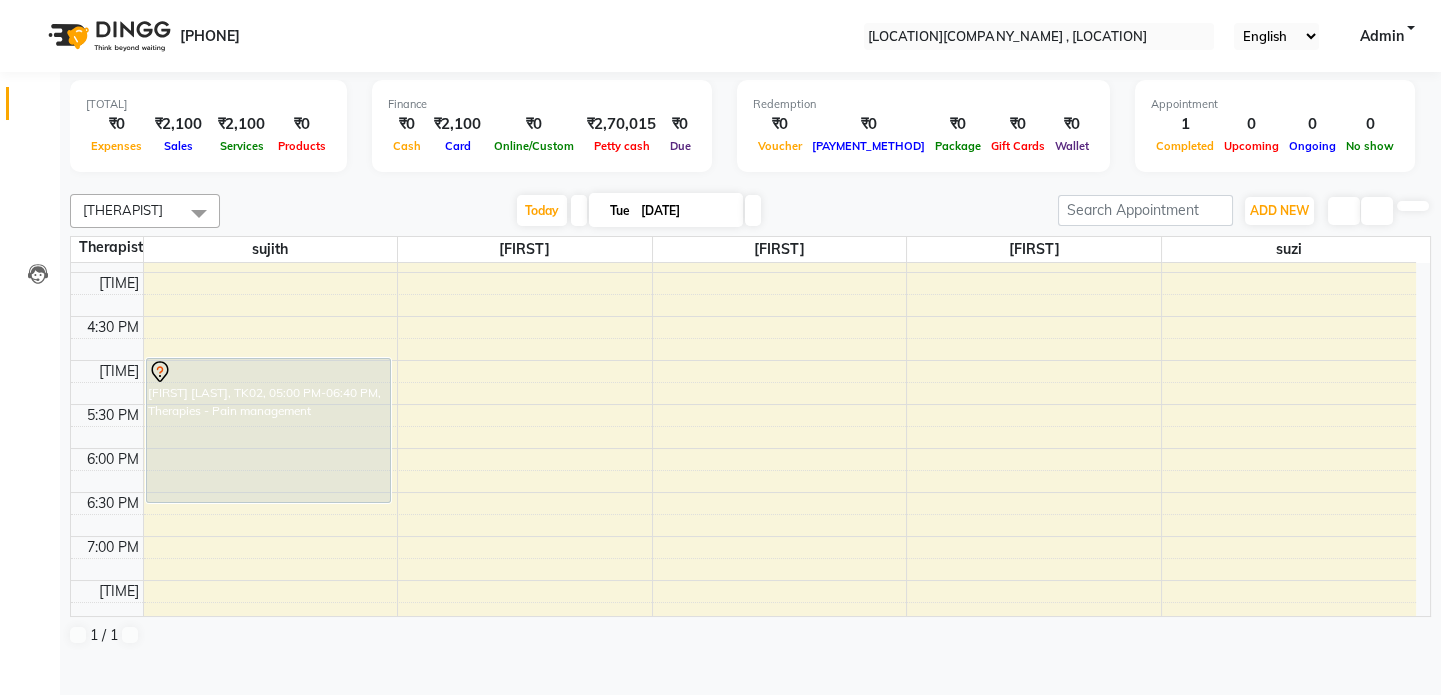 click on "8:00 PM 8:30 PM 9:00 AM 9:30 AM 10:00 AM 10:30 AM 11:00 AM 11:30 AM 12:00 PM 12:30 PM 1:00 PM 1:30 PM 2:00 PM 2:30 PM 3:00 PM 3:30 PM 4:00 PM 4:30 PM 5:00 PM 5:30 PM 6:00 PM 6:30 PM 7:00 PM 7:30 PM 8:00 PM 8:30 PM [FIRST] [LAST], TK02, 05:00 PM-06:40 PM, Therapies - Pain management [FIRST], TK01, 10:00 AM-11:00 AM, Abhyangam - Full body" at bounding box center [743, 140] 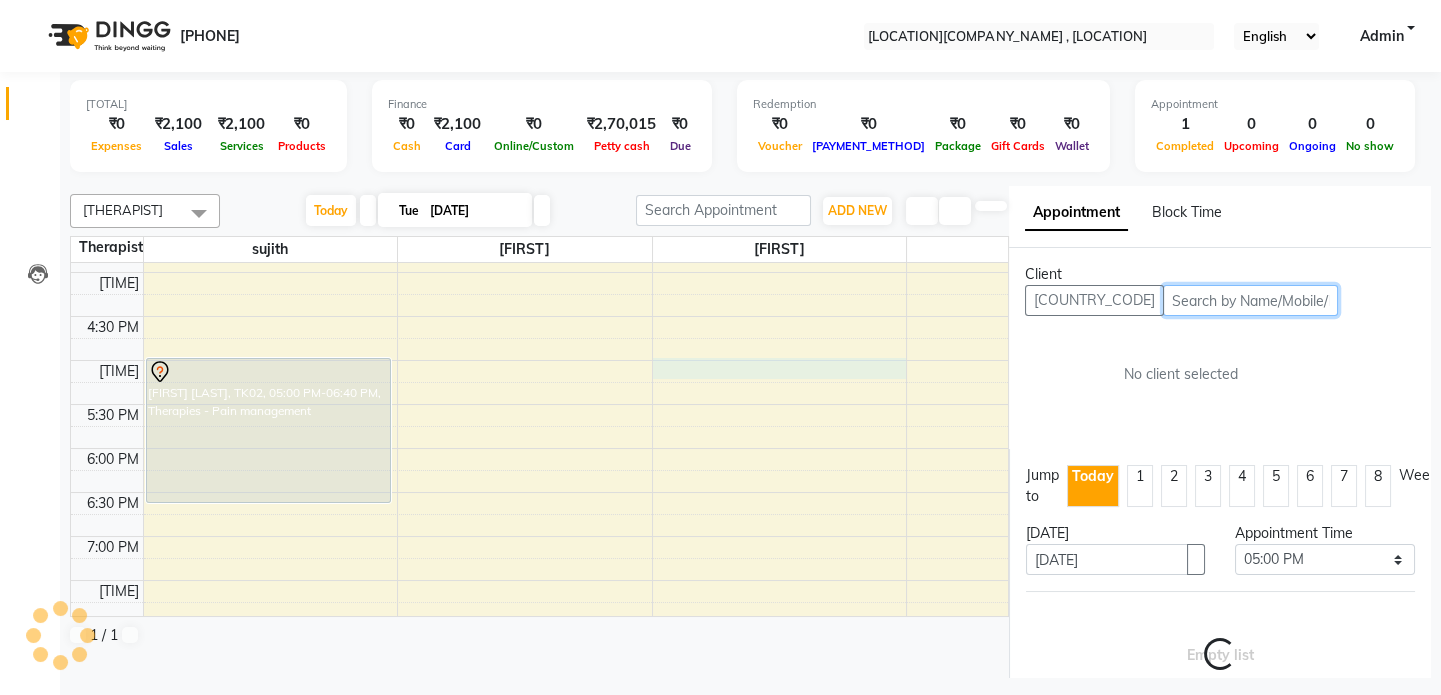 scroll, scrollTop: 8, scrollLeft: 0, axis: vertical 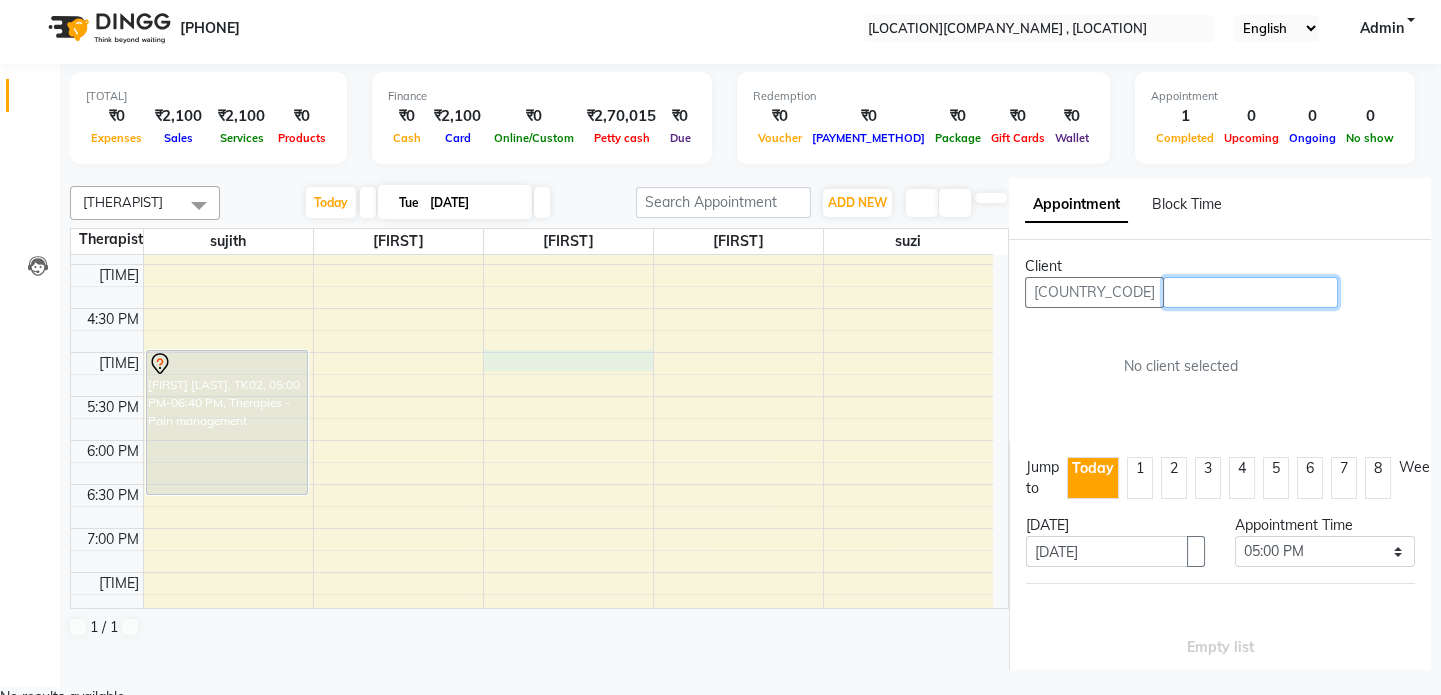 type 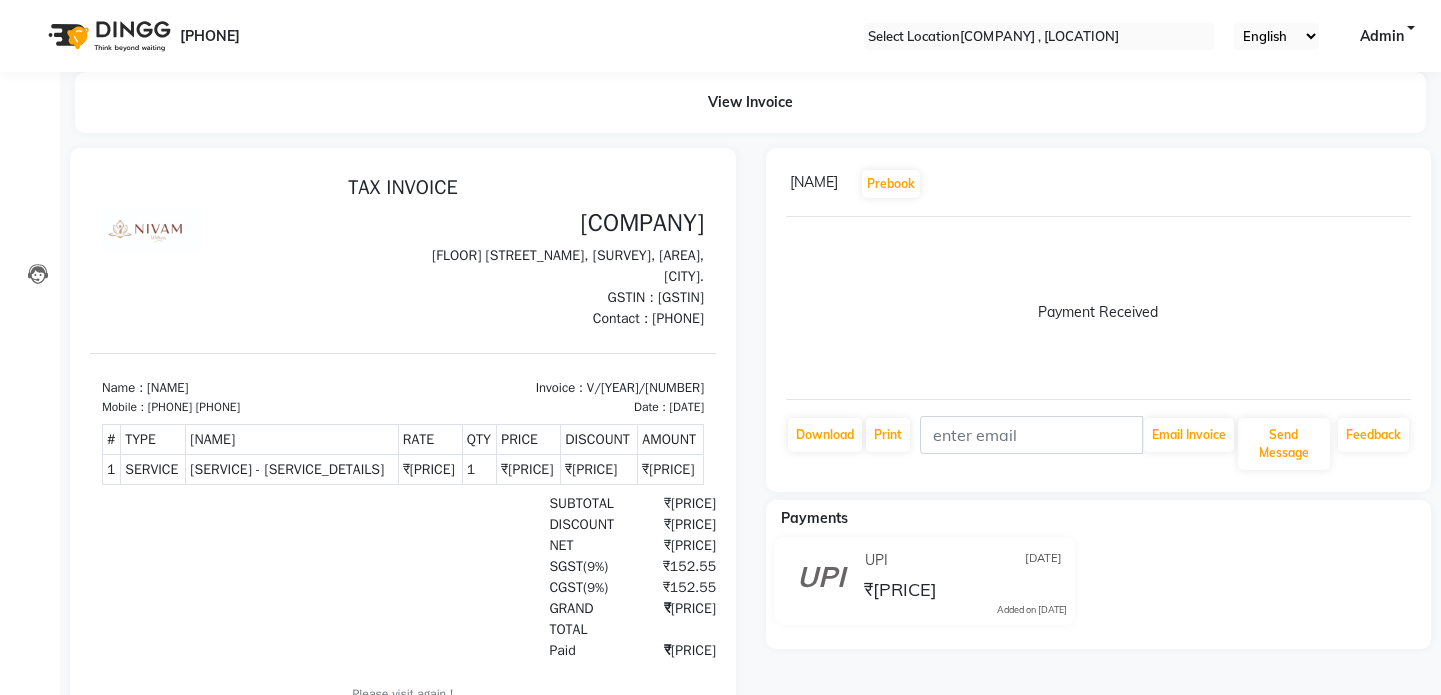 scroll, scrollTop: 0, scrollLeft: 0, axis: both 